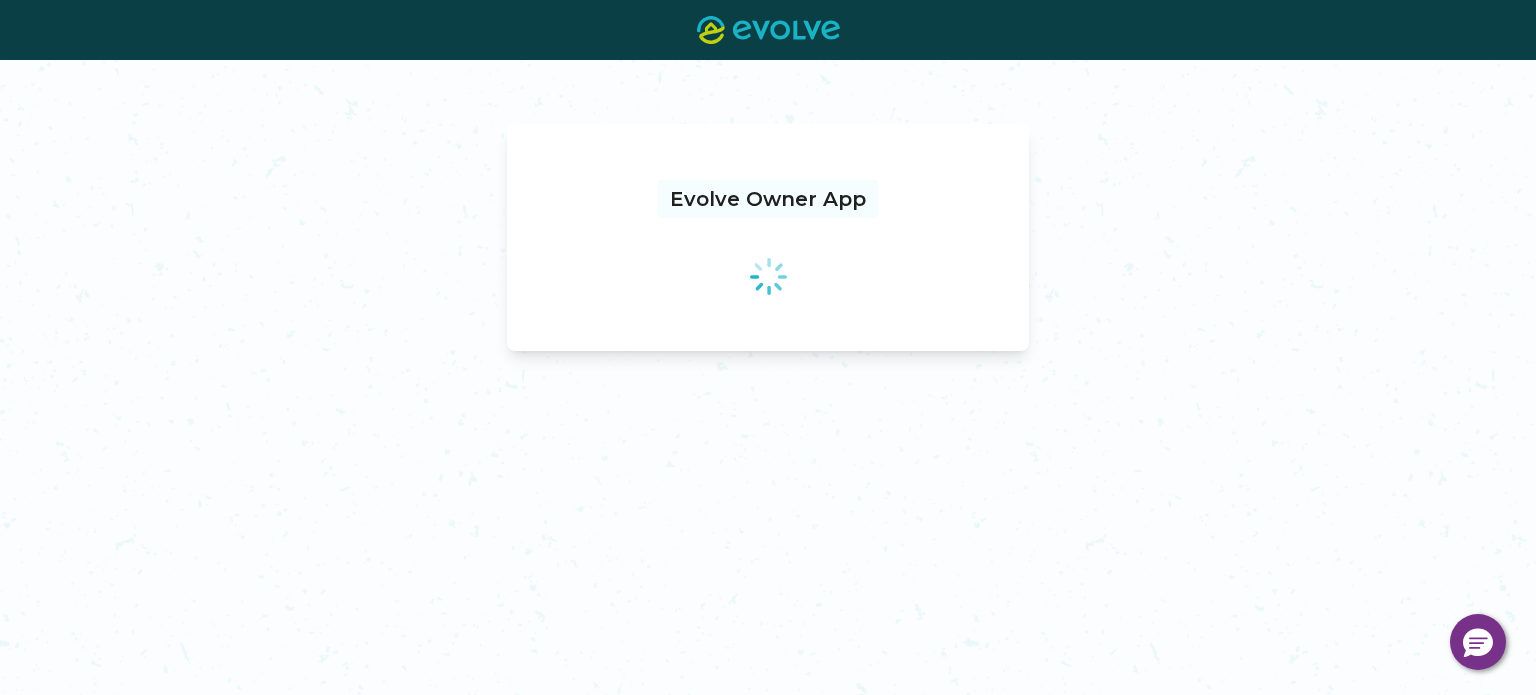 scroll, scrollTop: 0, scrollLeft: 0, axis: both 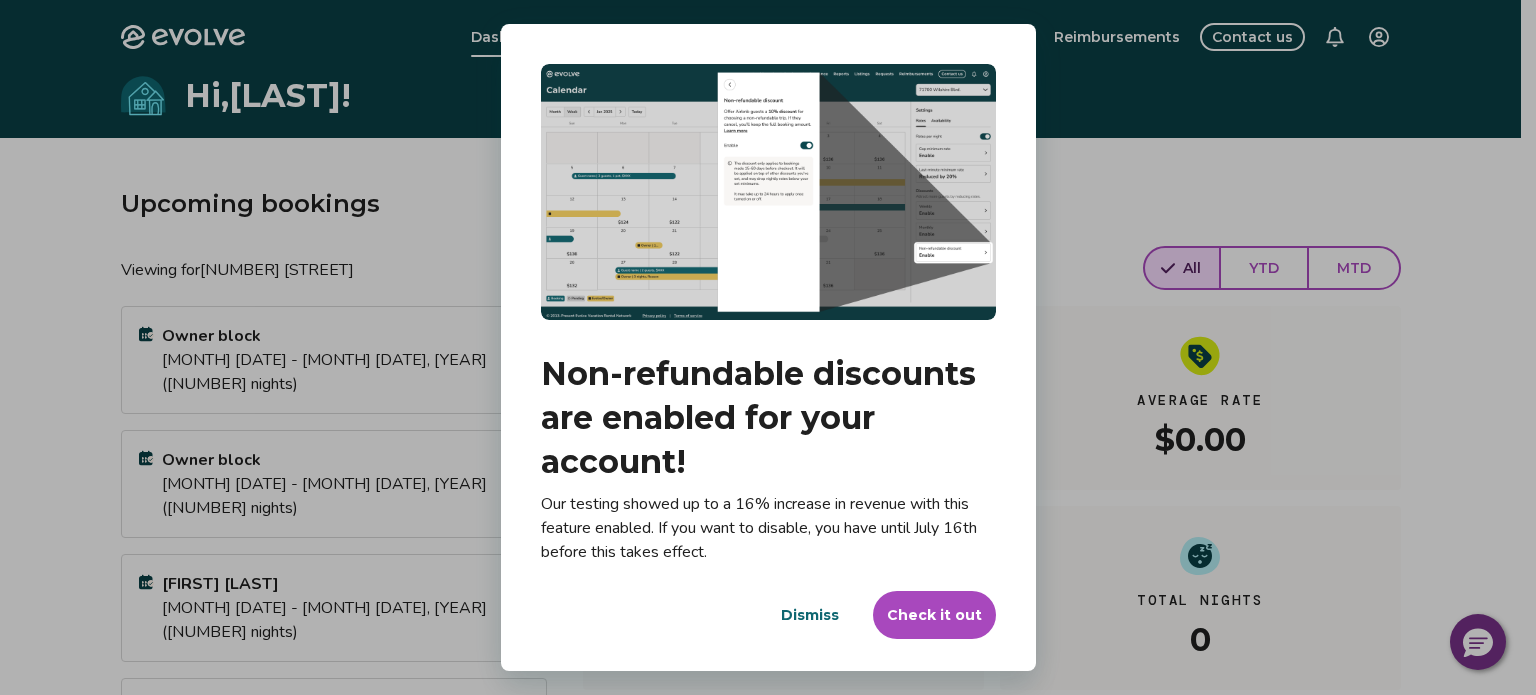 click on "Dismiss" at bounding box center [810, 615] 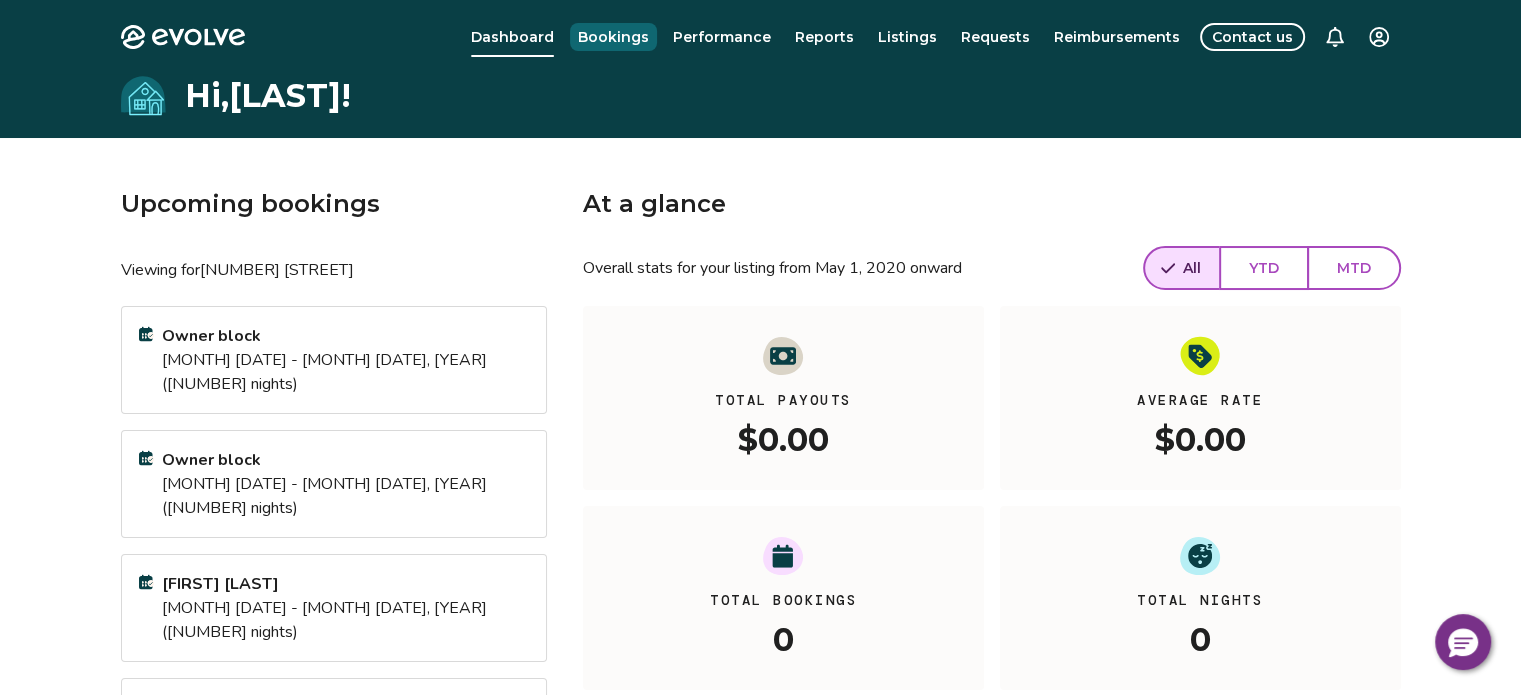 click on "Bookings" at bounding box center [613, 37] 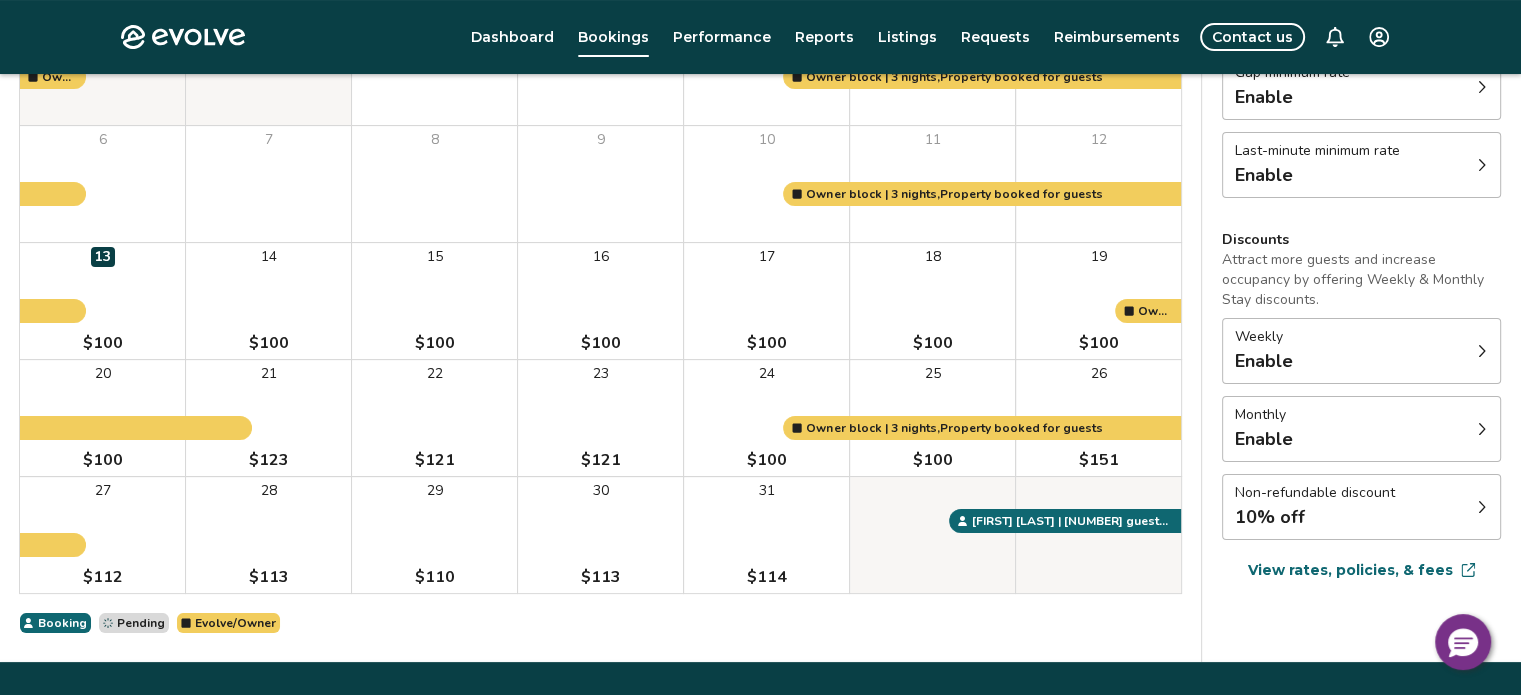 scroll, scrollTop: 339, scrollLeft: 0, axis: vertical 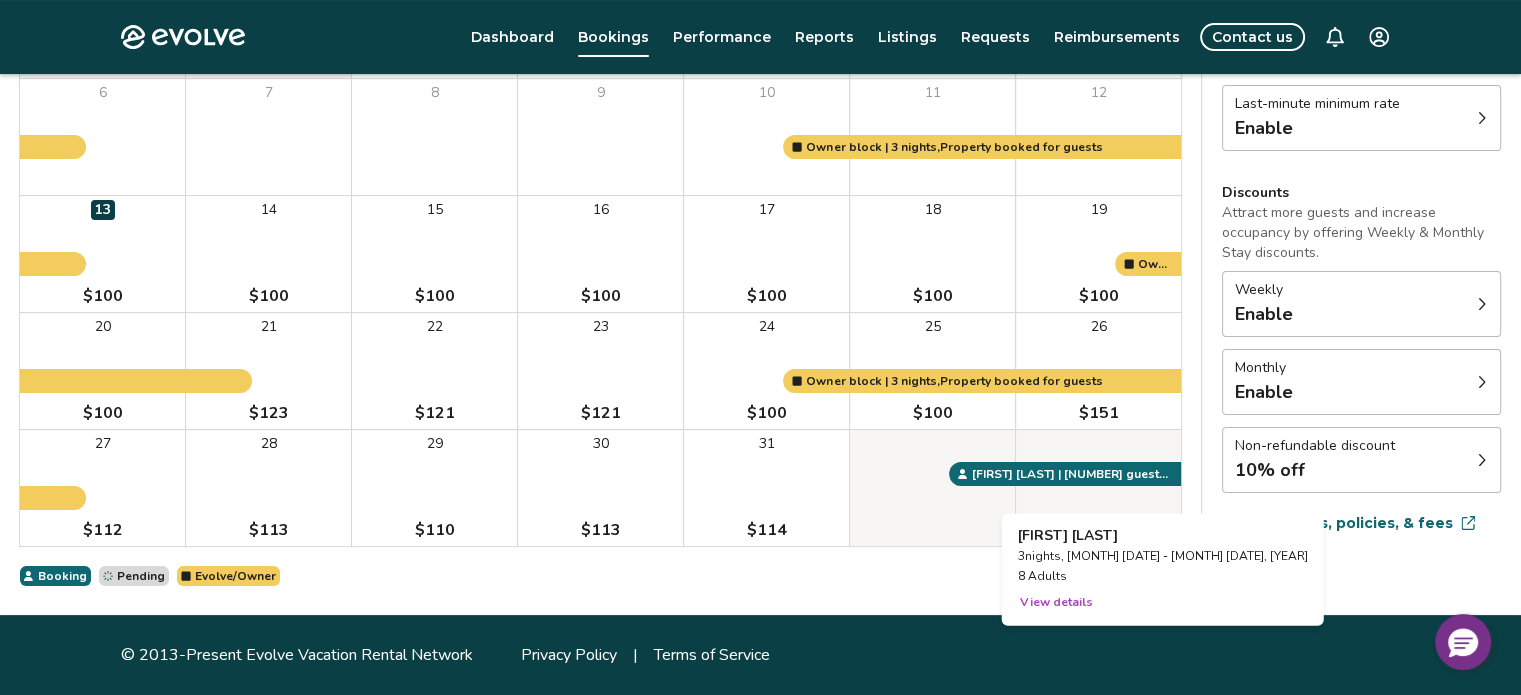 click on "View details" at bounding box center [1056, 602] 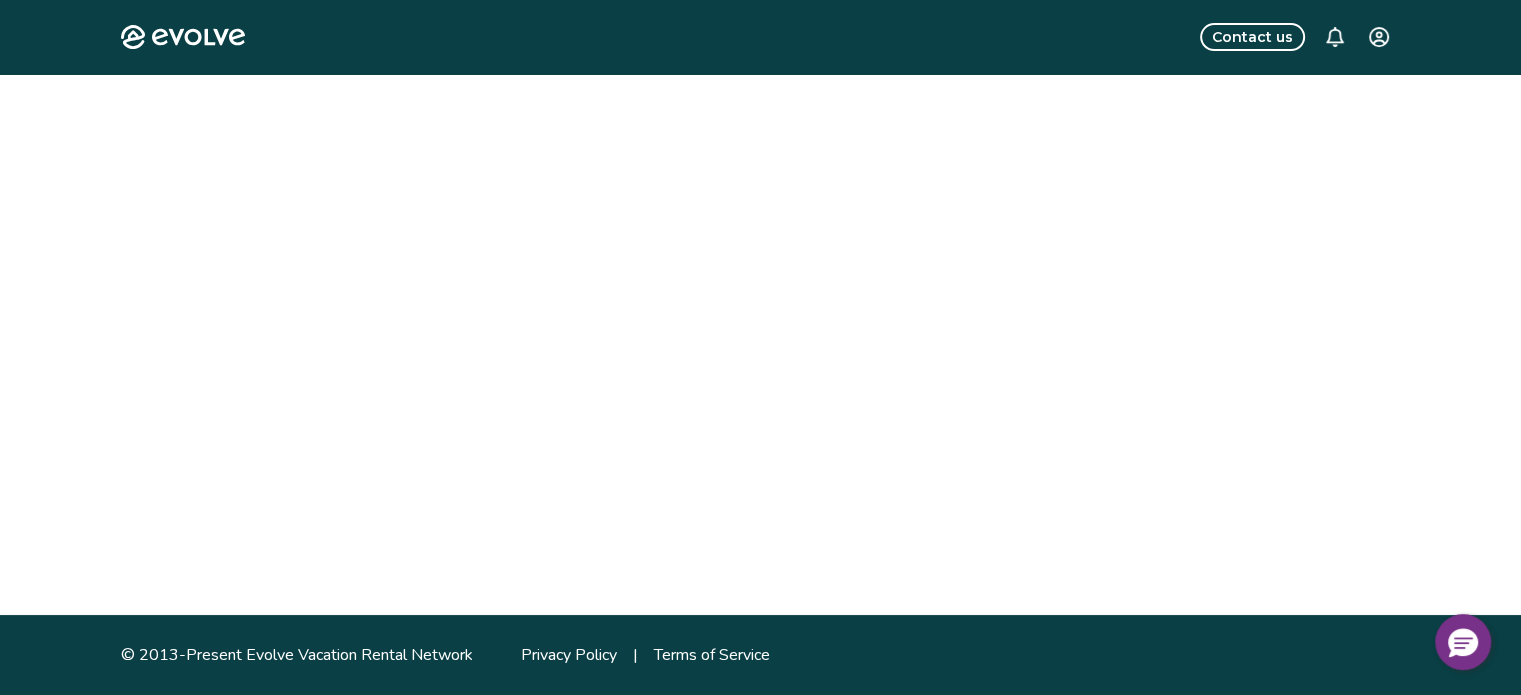 scroll, scrollTop: 0, scrollLeft: 0, axis: both 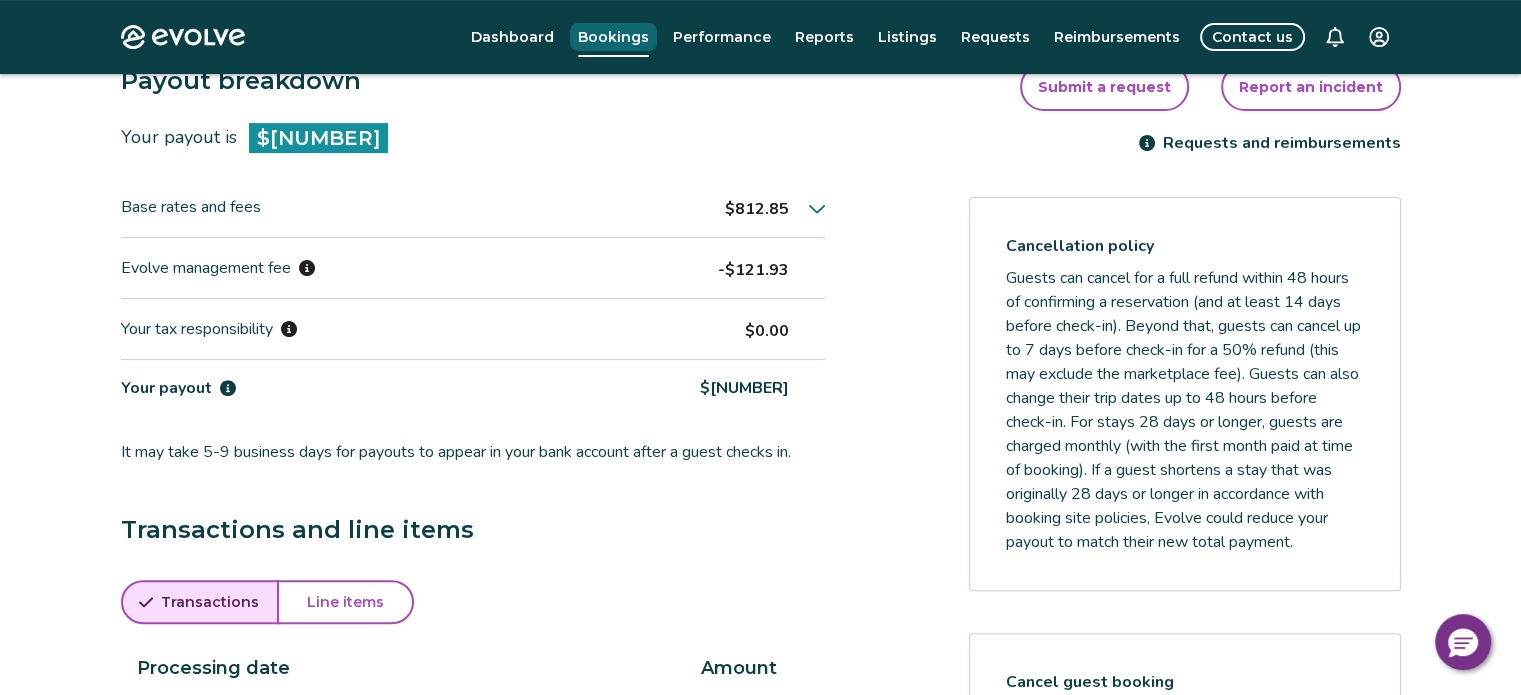click on "Bookings" at bounding box center [613, 37] 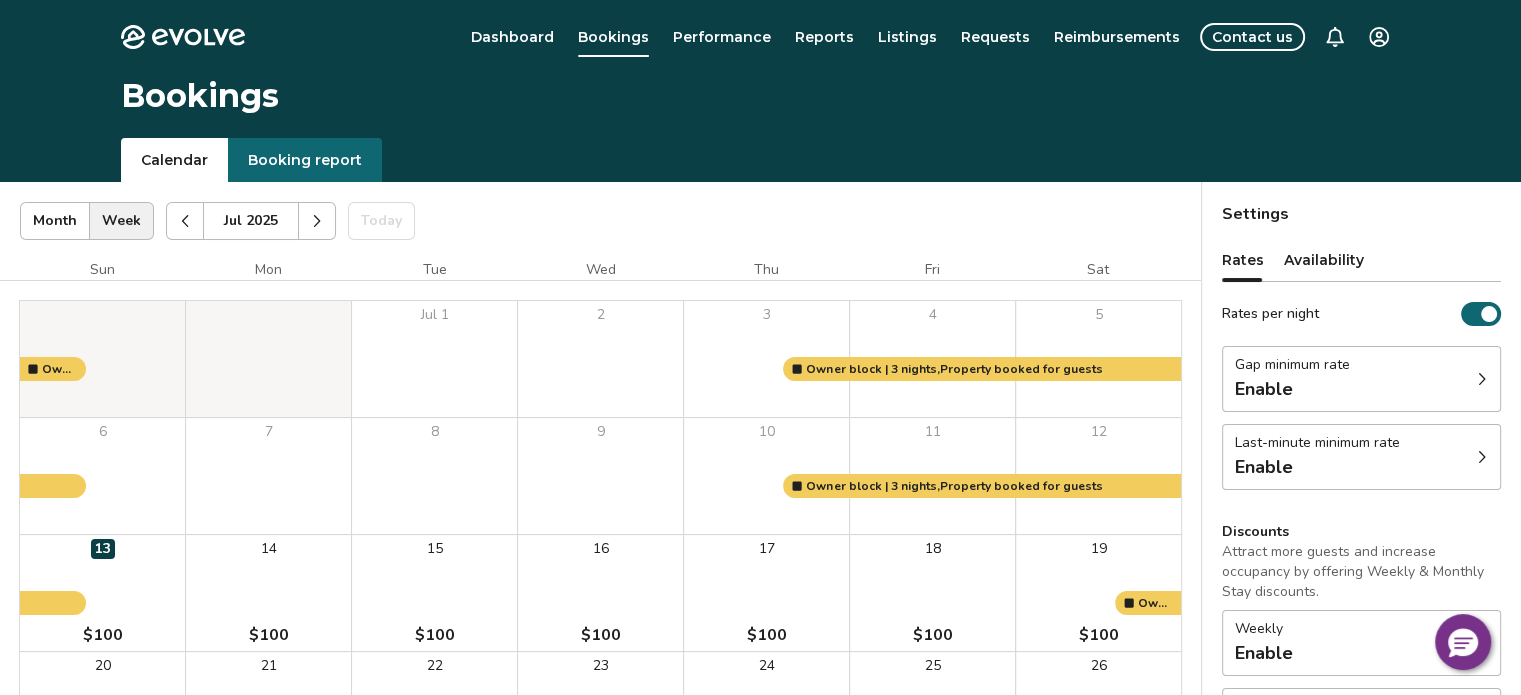 click 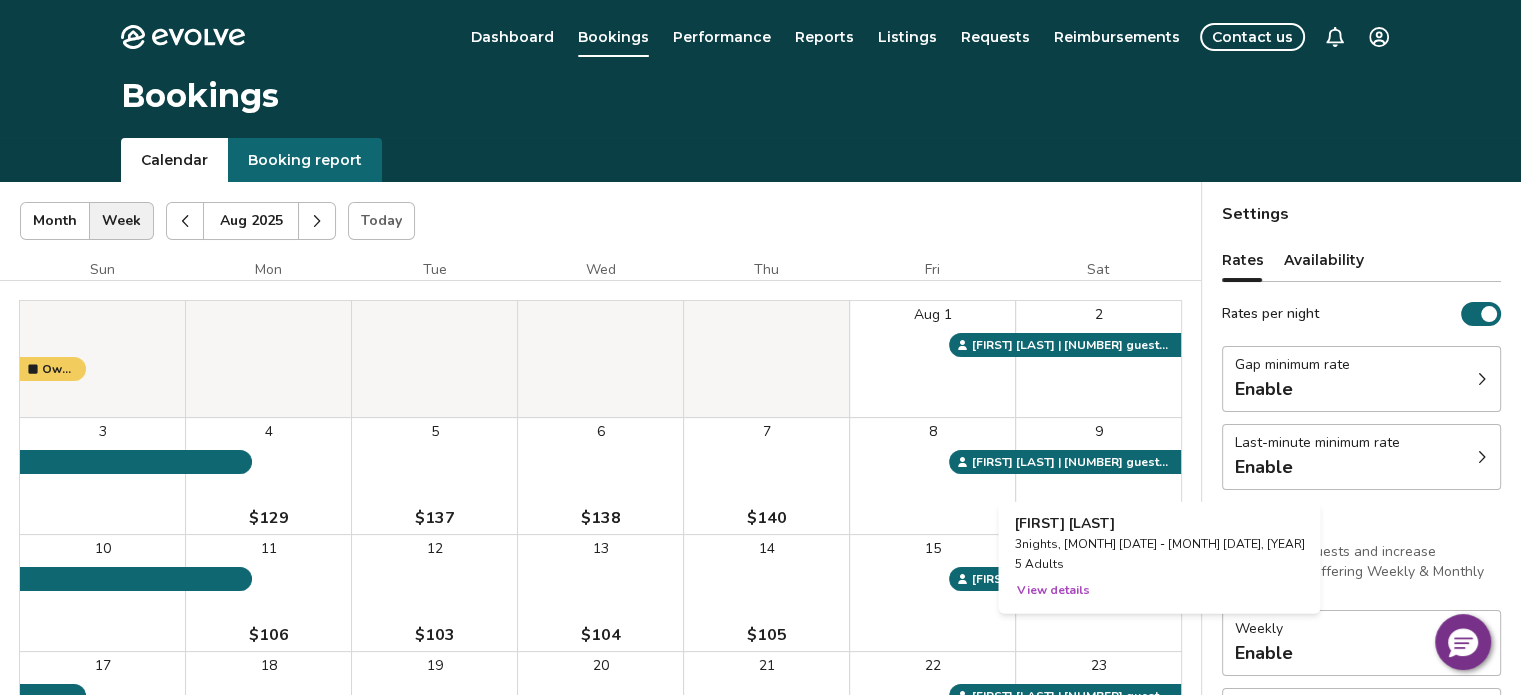 click on "9" at bounding box center [1098, 476] 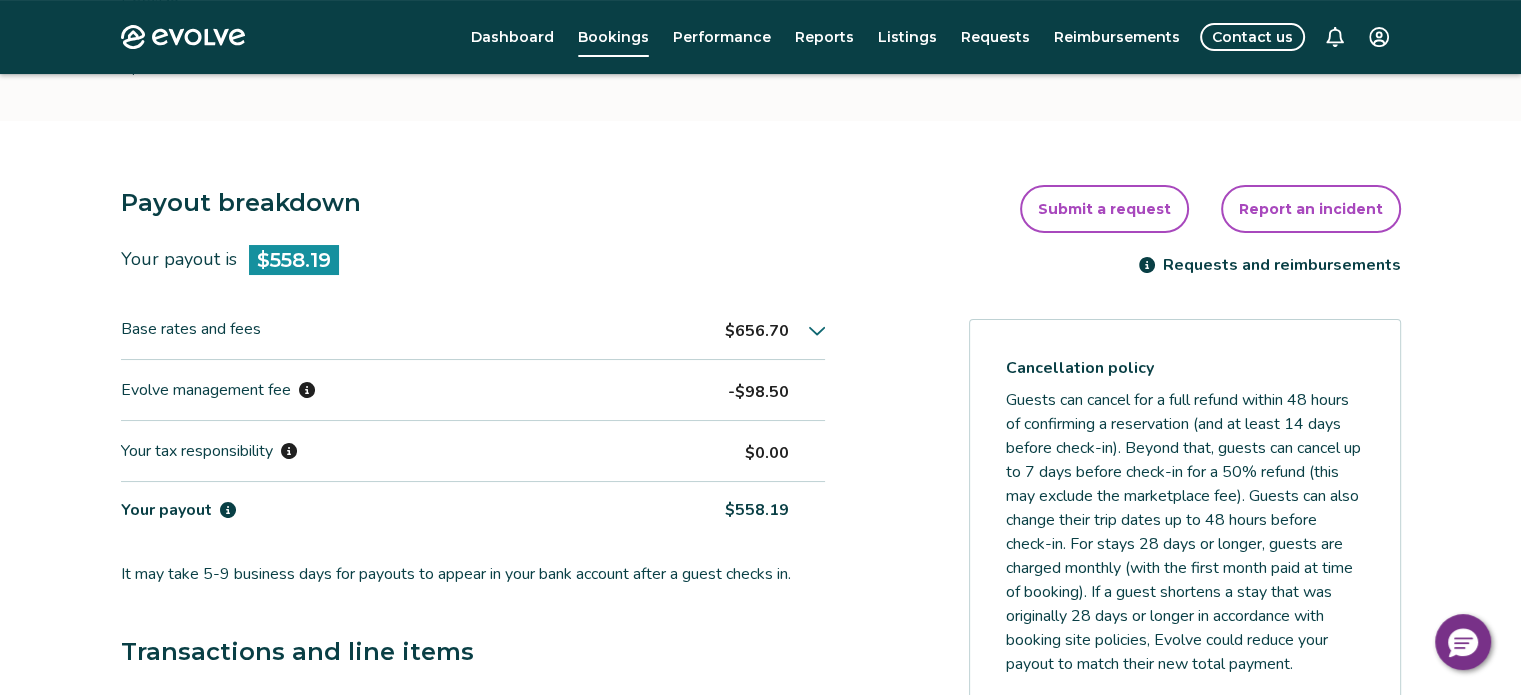 scroll, scrollTop: 468, scrollLeft: 0, axis: vertical 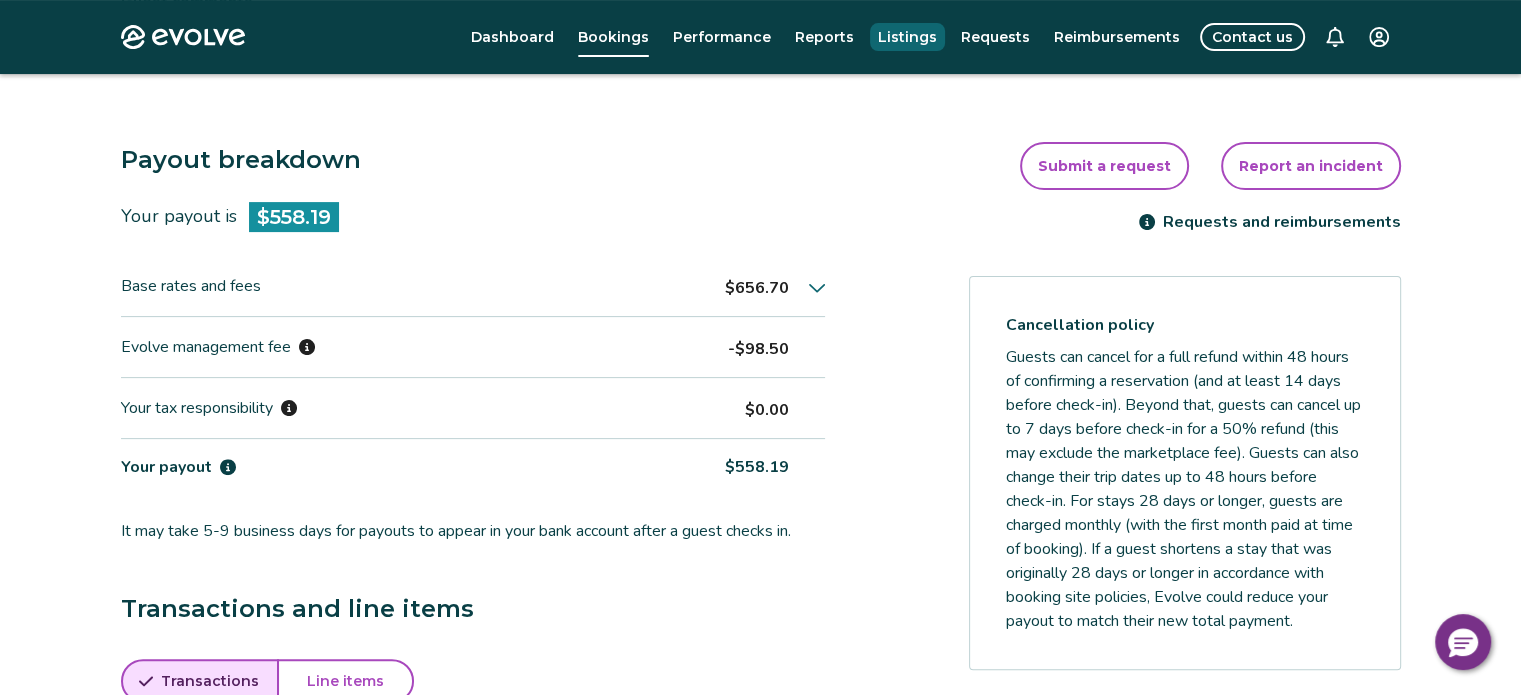 click on "Listings" at bounding box center [907, 37] 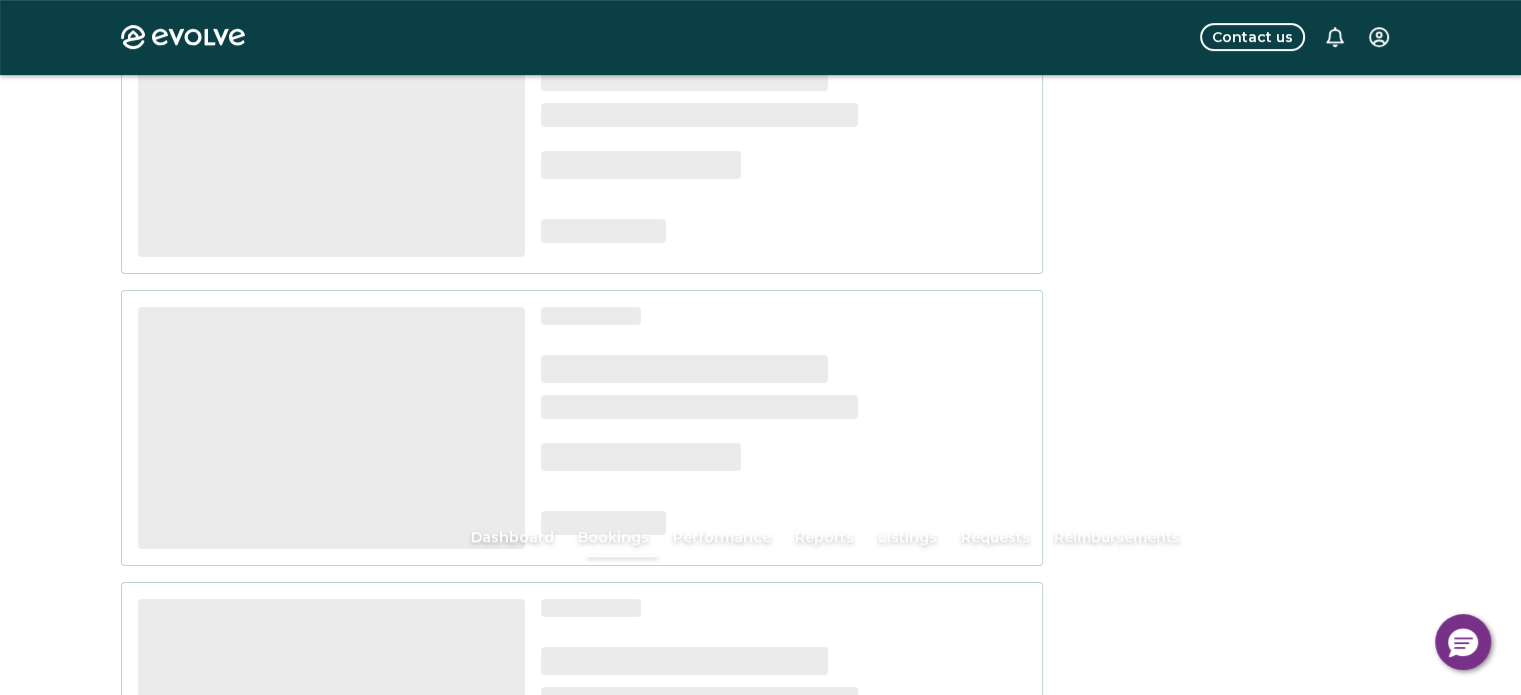 scroll, scrollTop: 0, scrollLeft: 0, axis: both 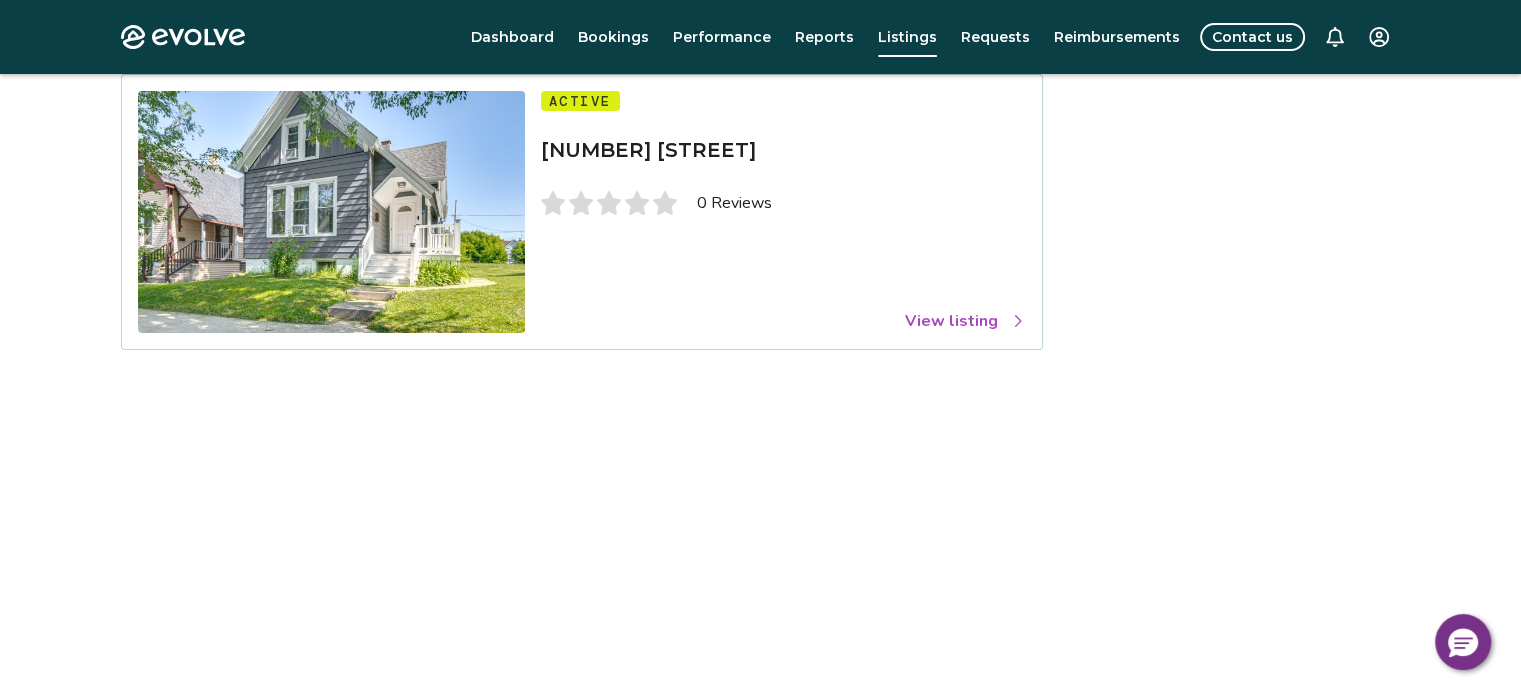 click on "View listing" at bounding box center [965, 321] 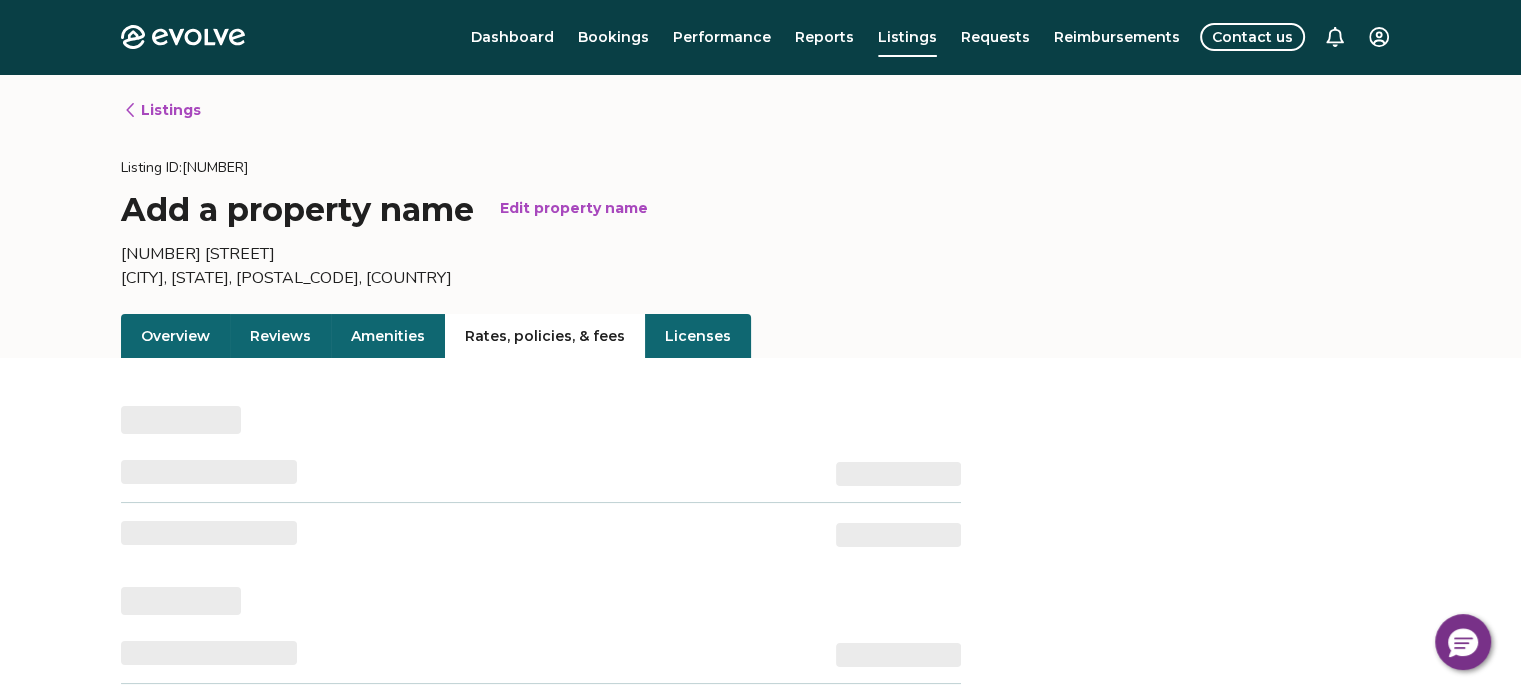 click on "Rates, policies, & fees" at bounding box center (545, 336) 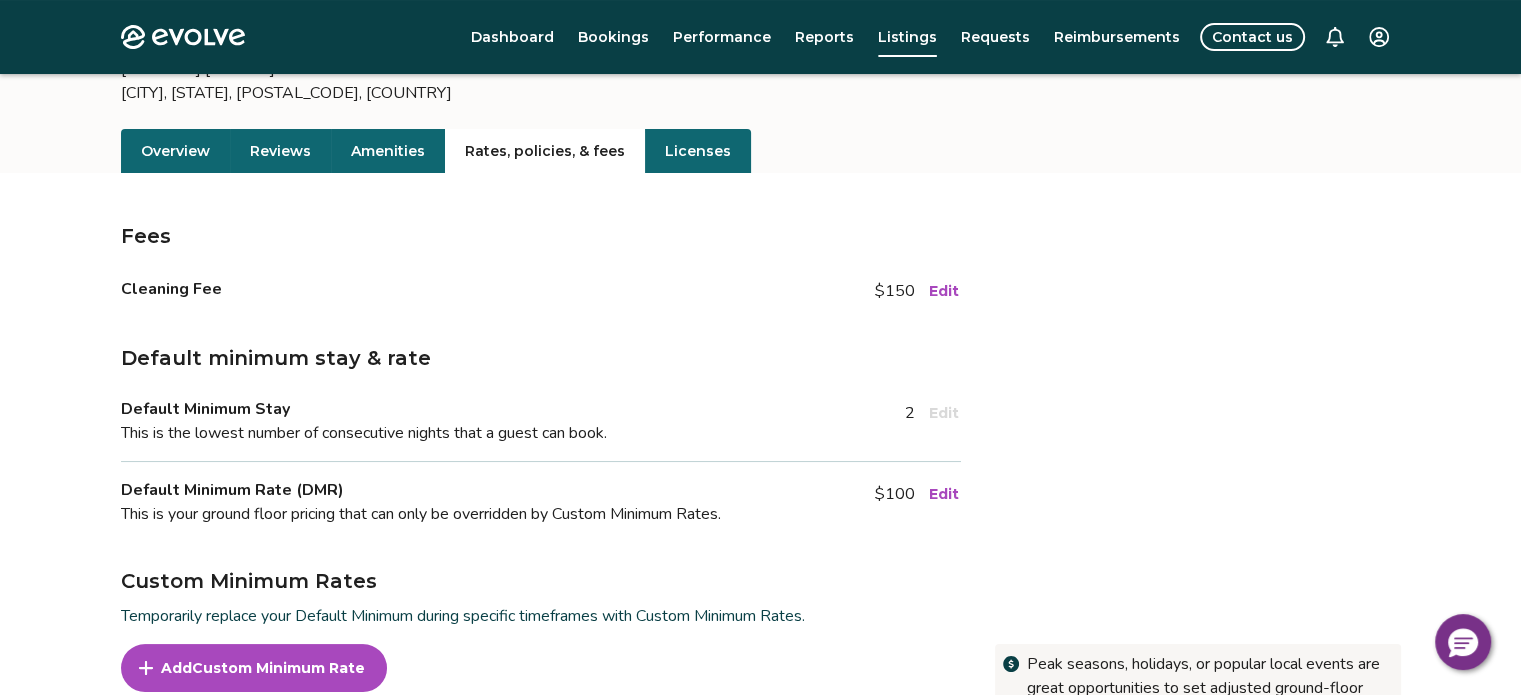 scroll, scrollTop: 206, scrollLeft: 0, axis: vertical 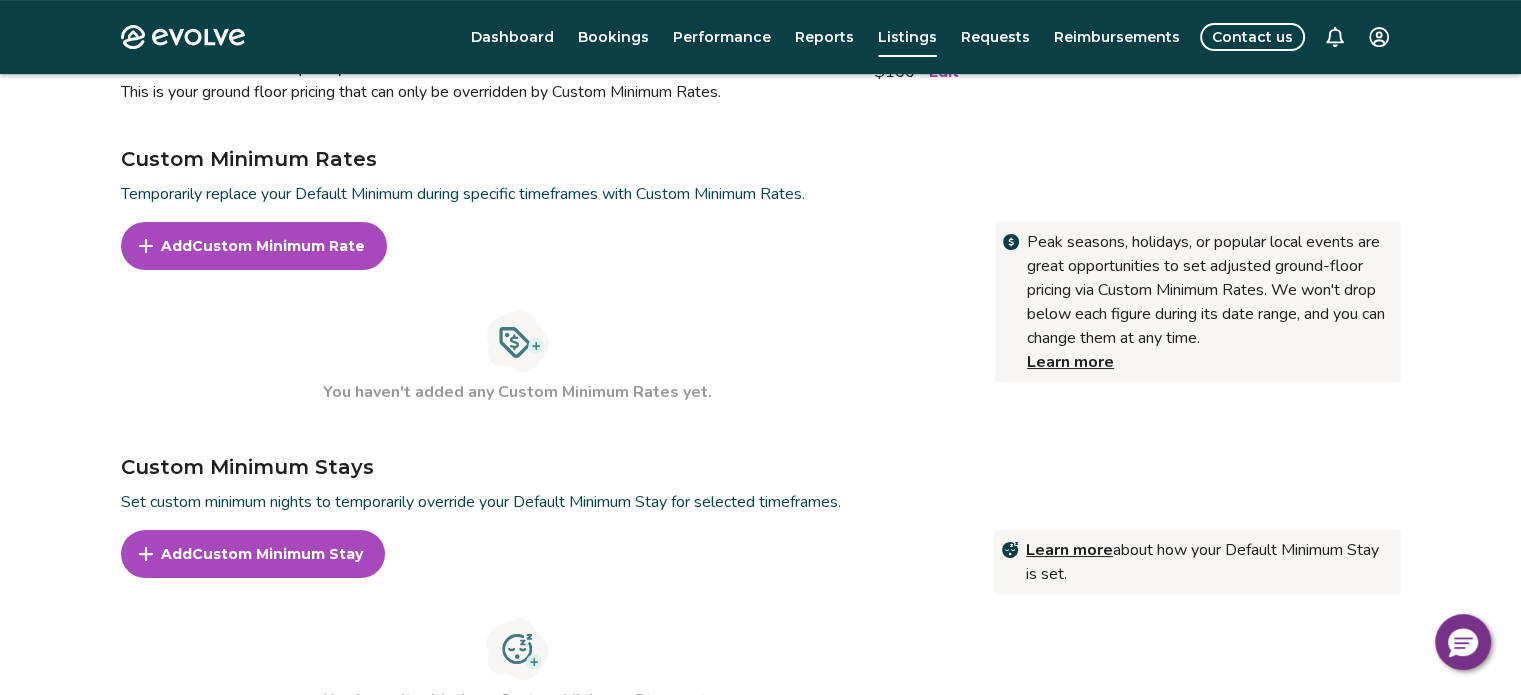 click on "Custom Minimum Rate" at bounding box center (278, 246) 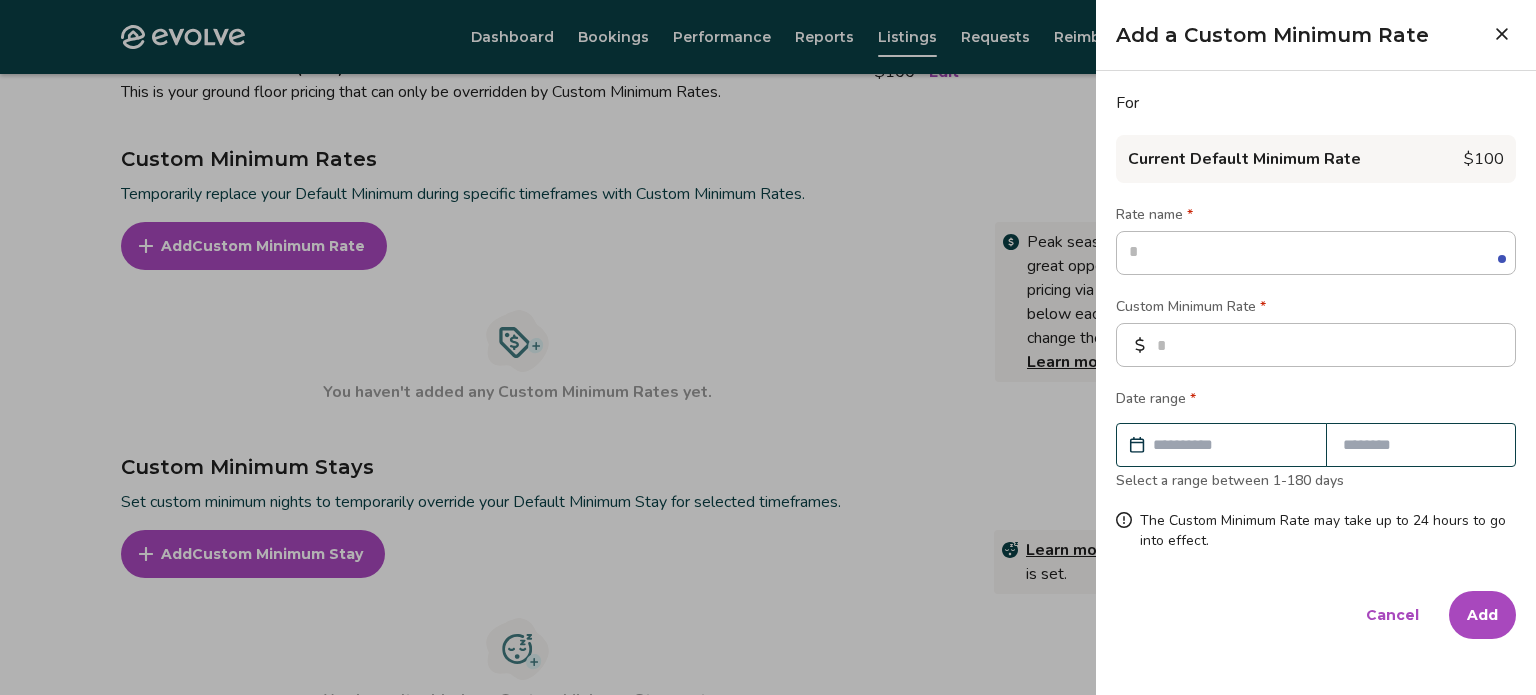 click 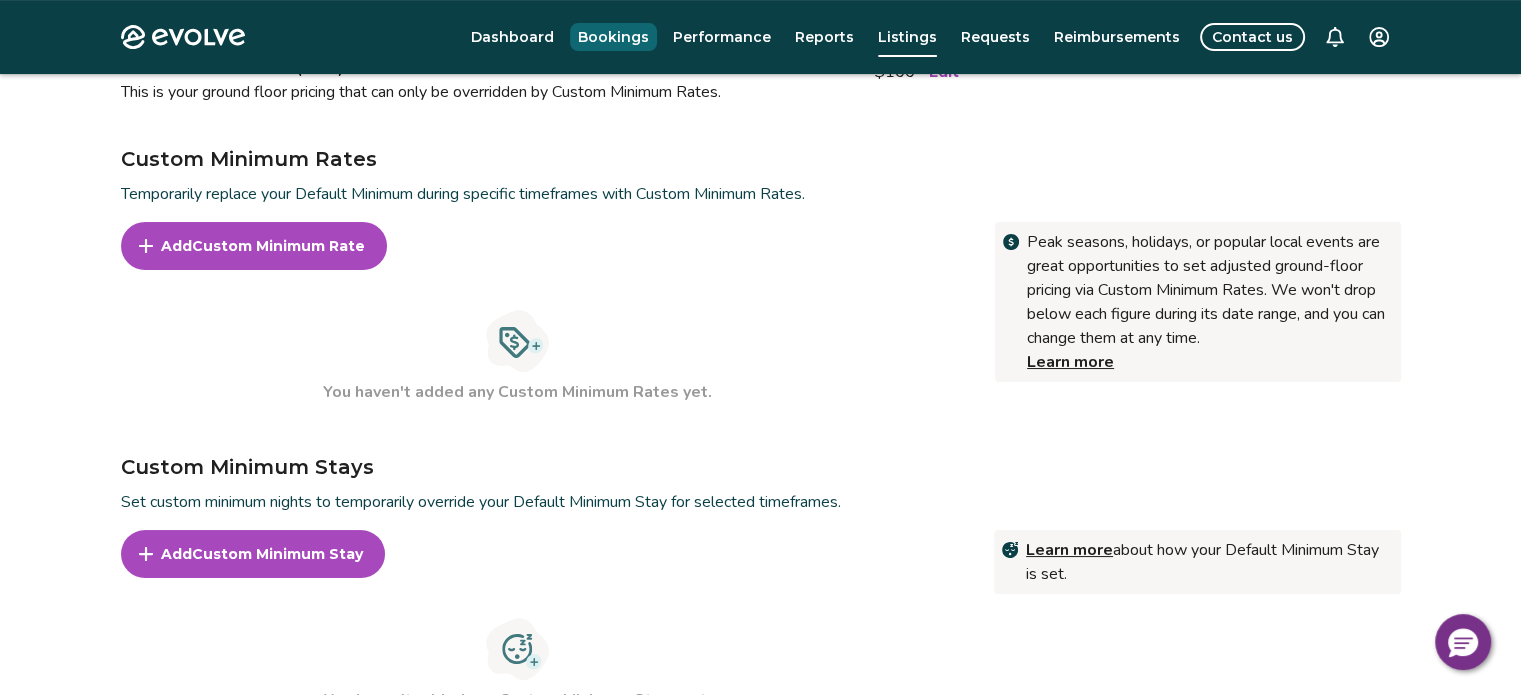 click on "Bookings" at bounding box center [613, 37] 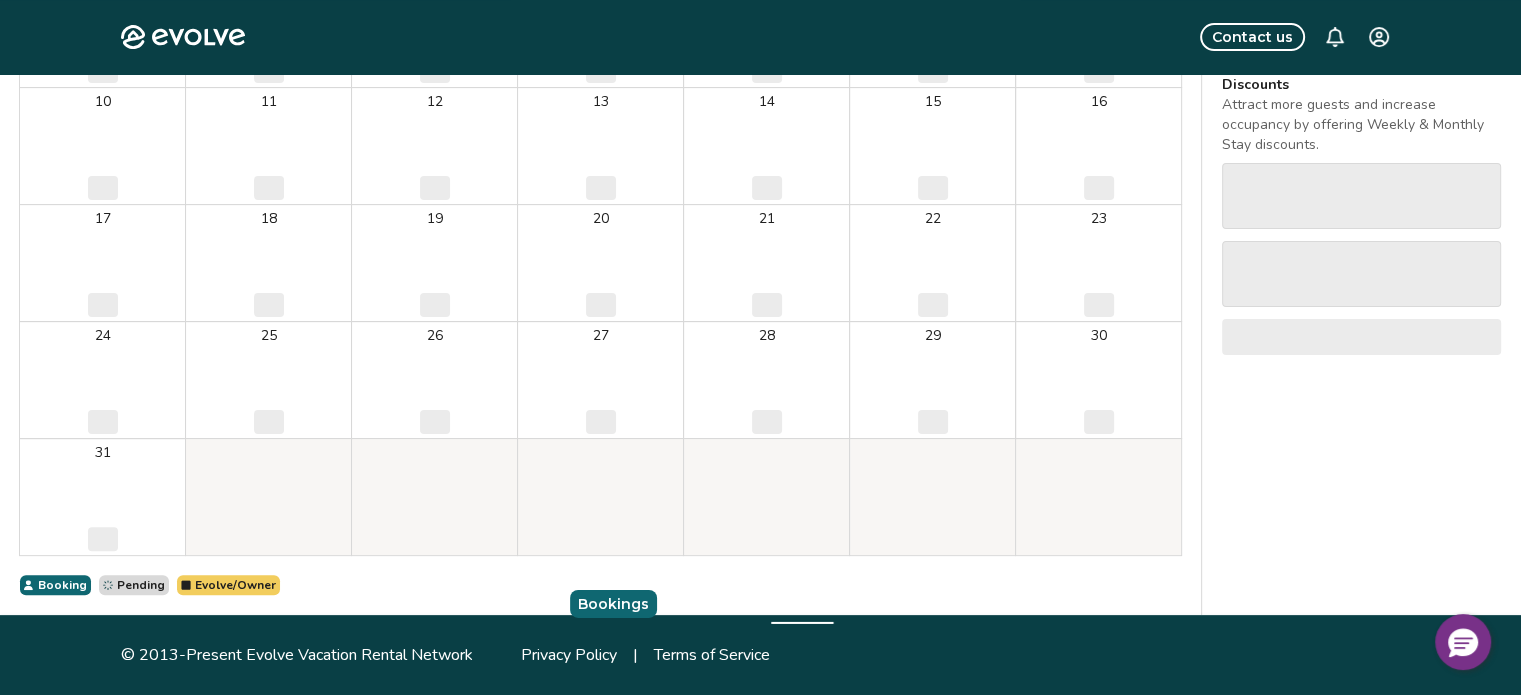 scroll, scrollTop: 0, scrollLeft: 0, axis: both 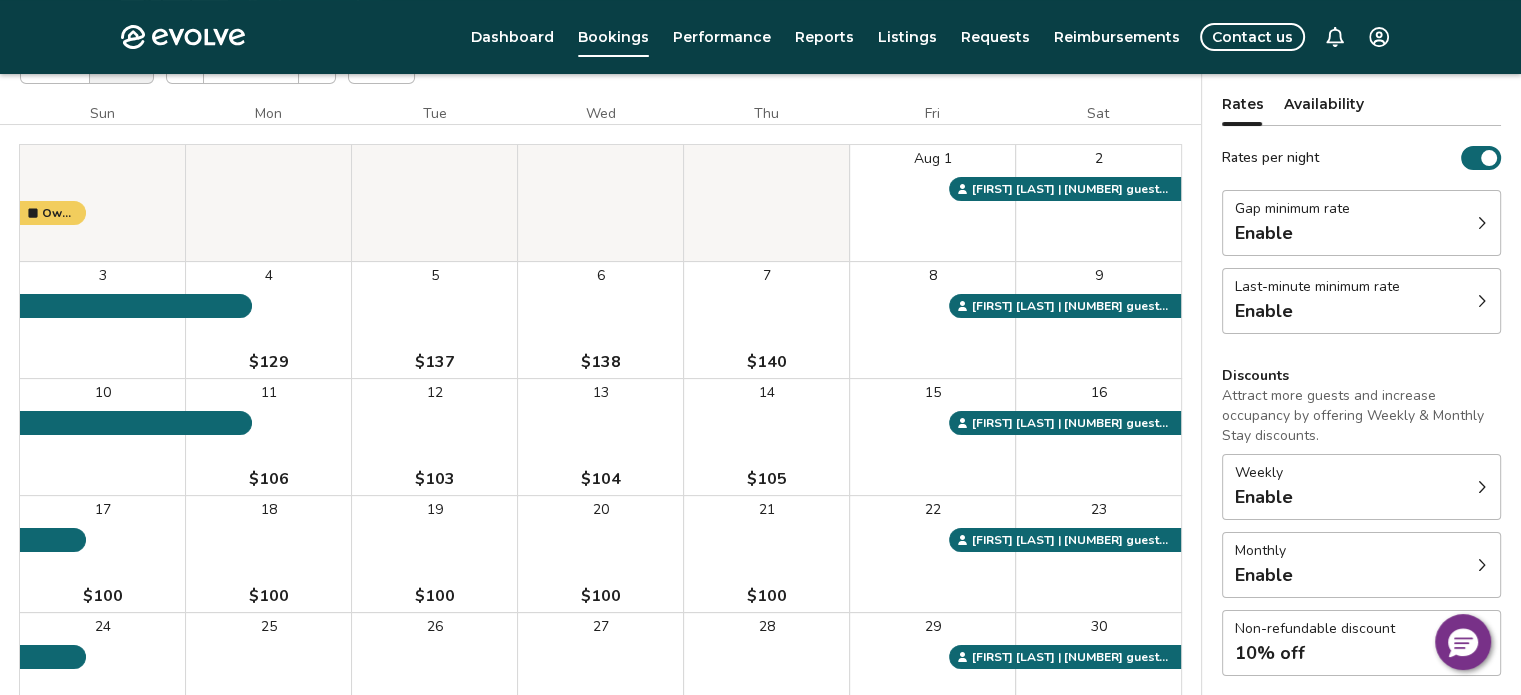 click on "Gap minimum rate" at bounding box center (1292, 209) 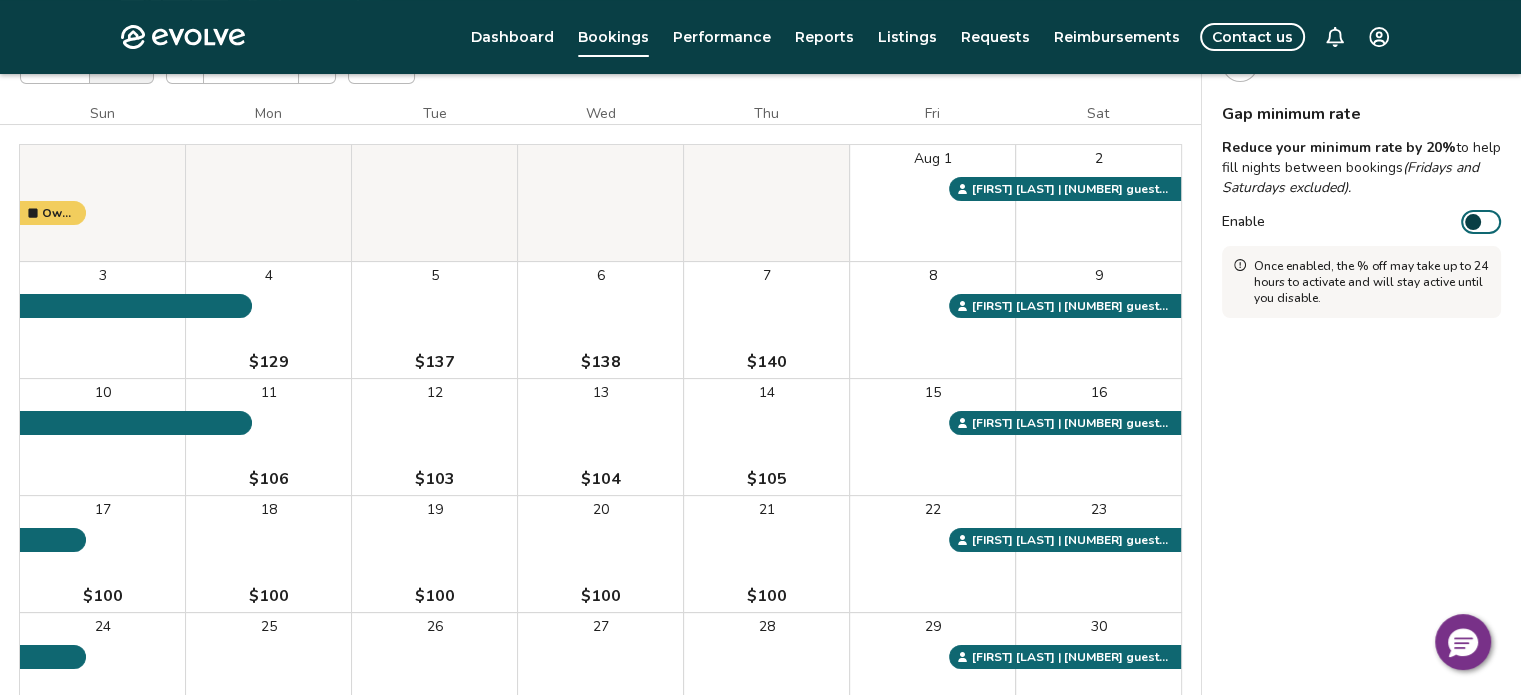 click on "Reduce your minimum rate by 20%  to help fill nights between bookings  (Fridays and Saturdays excluded)." at bounding box center [1361, 168] 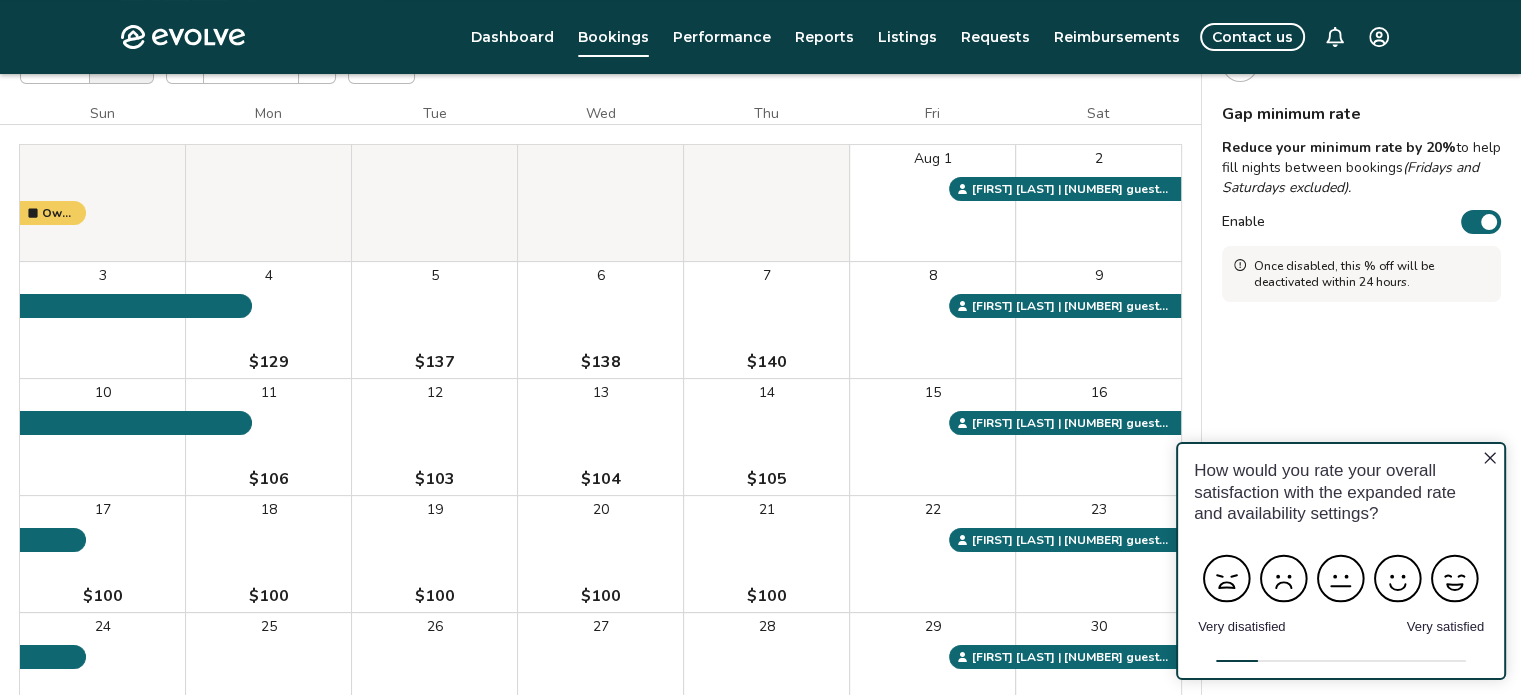 scroll, scrollTop: 0, scrollLeft: 0, axis: both 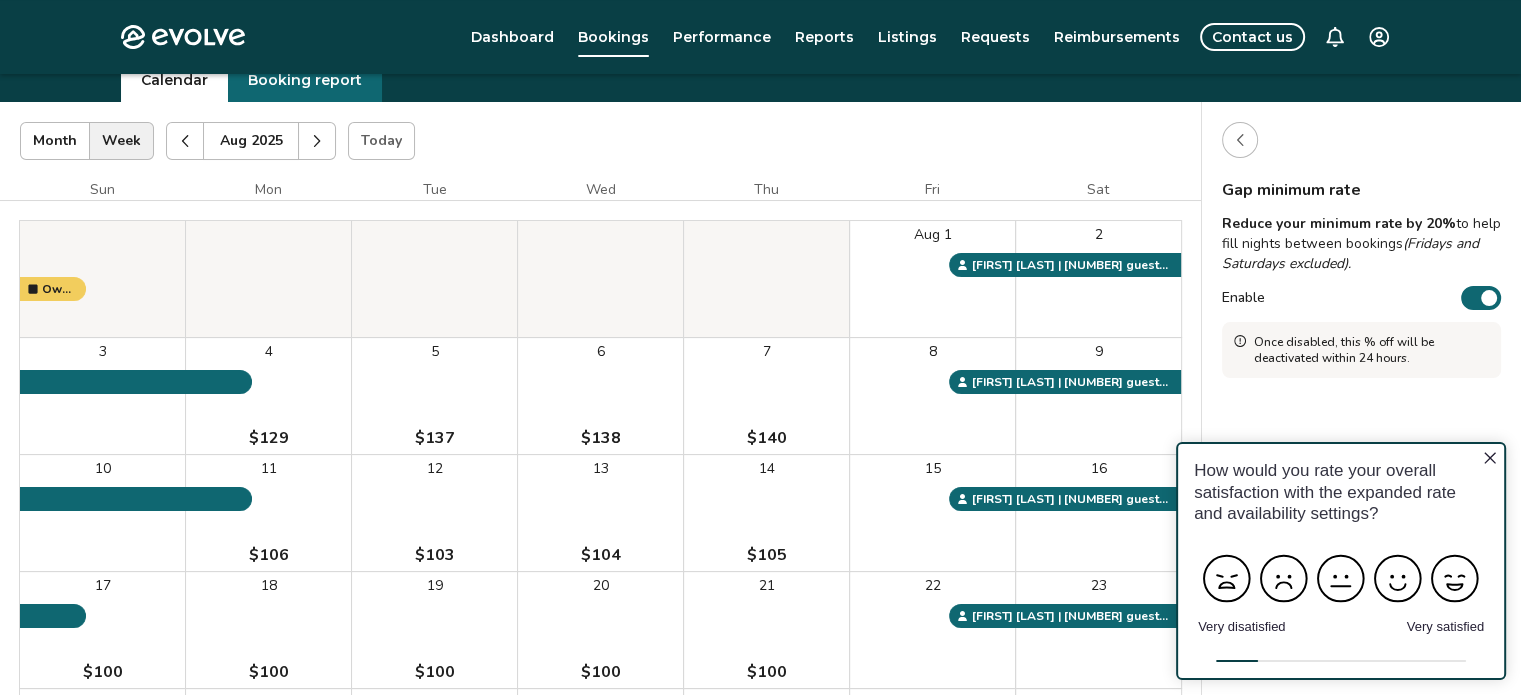 click 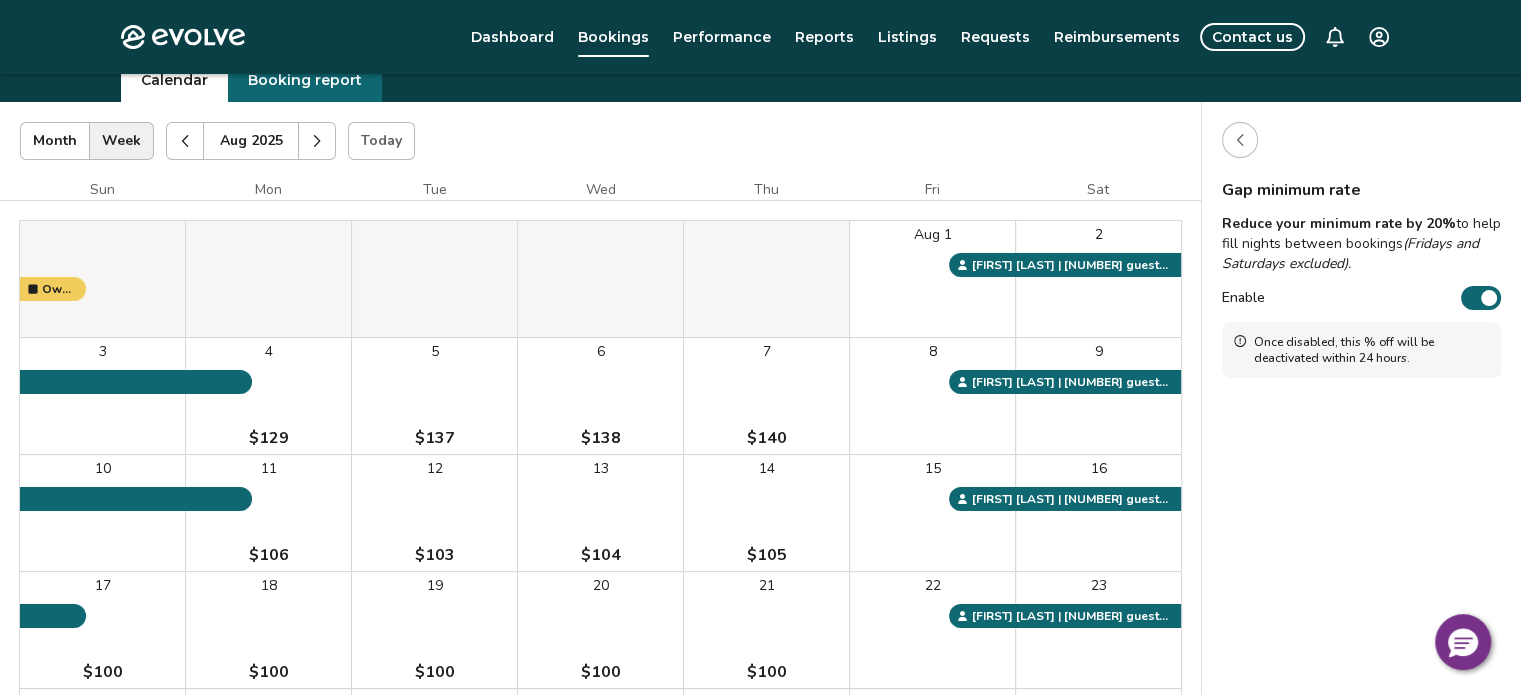 click 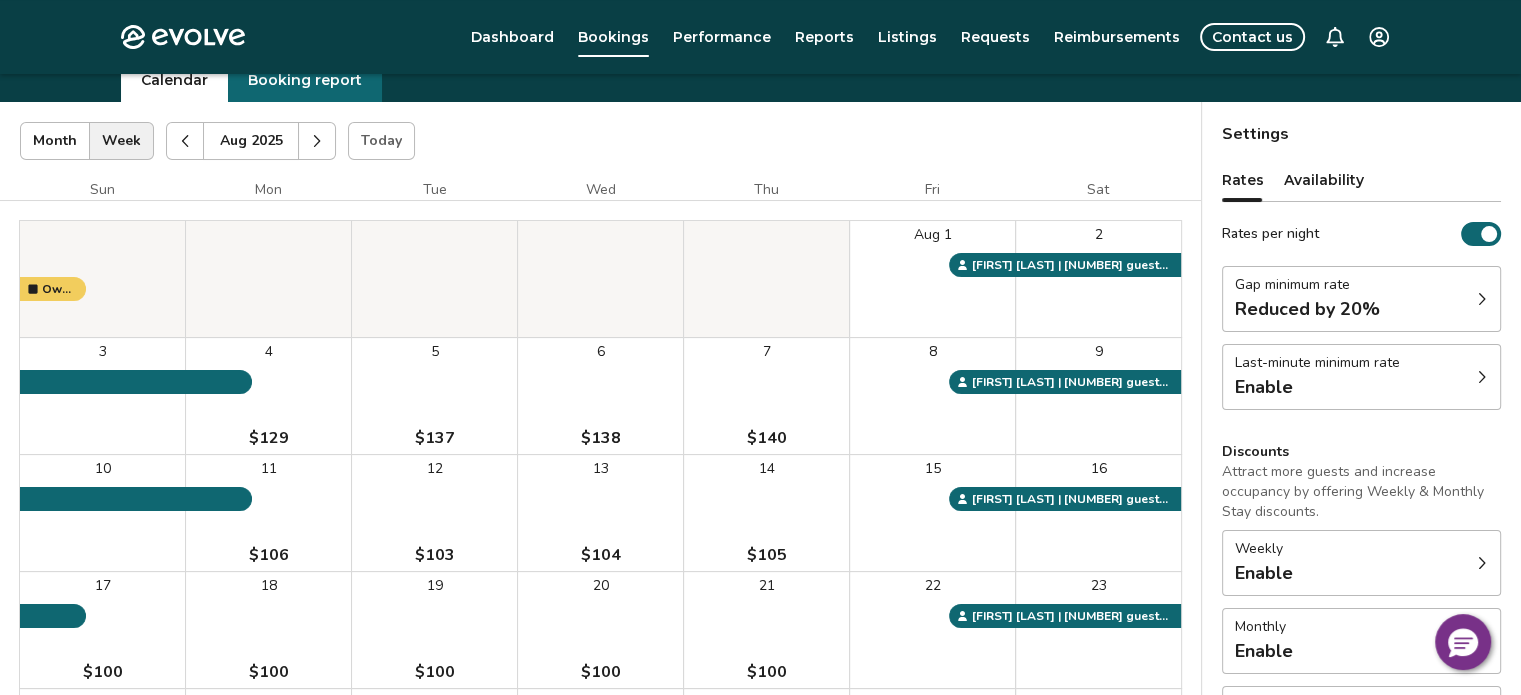 click on "Evolve" 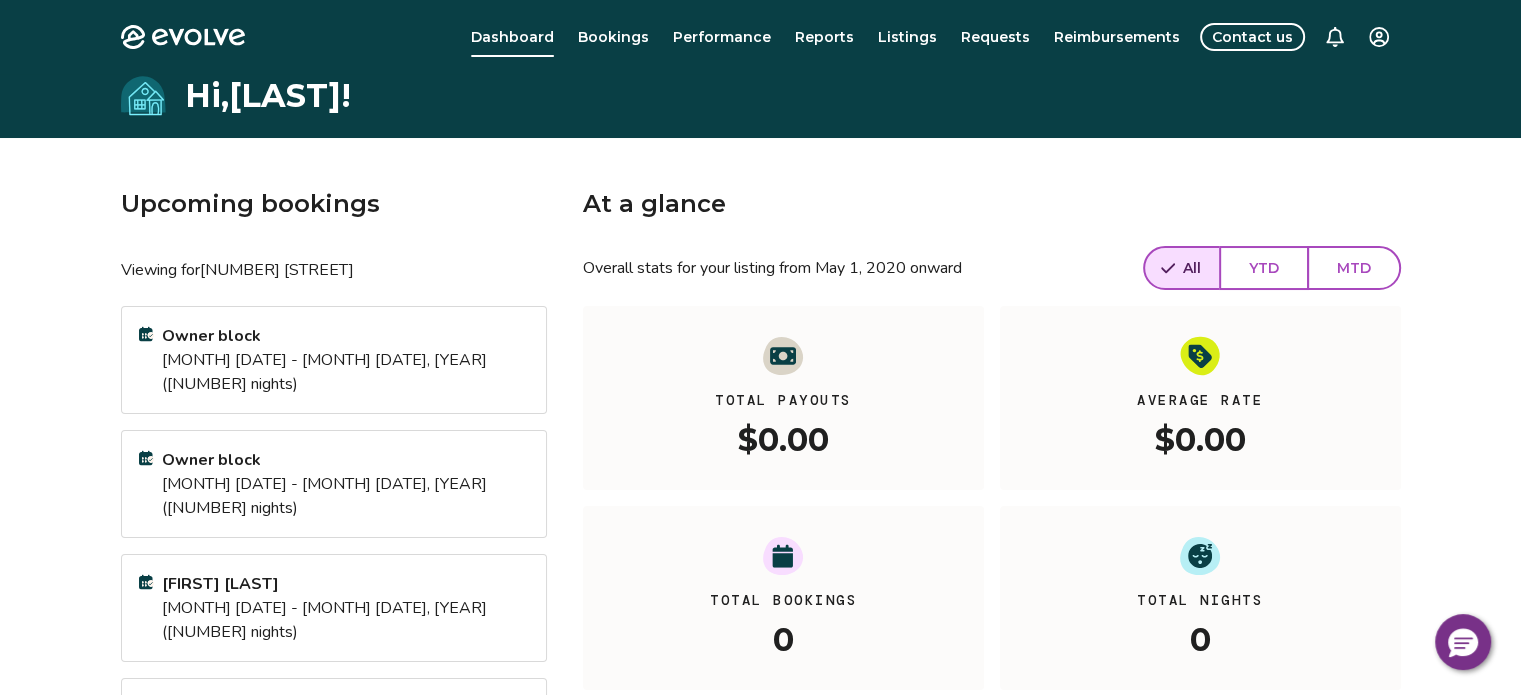 click on "Evolve" 